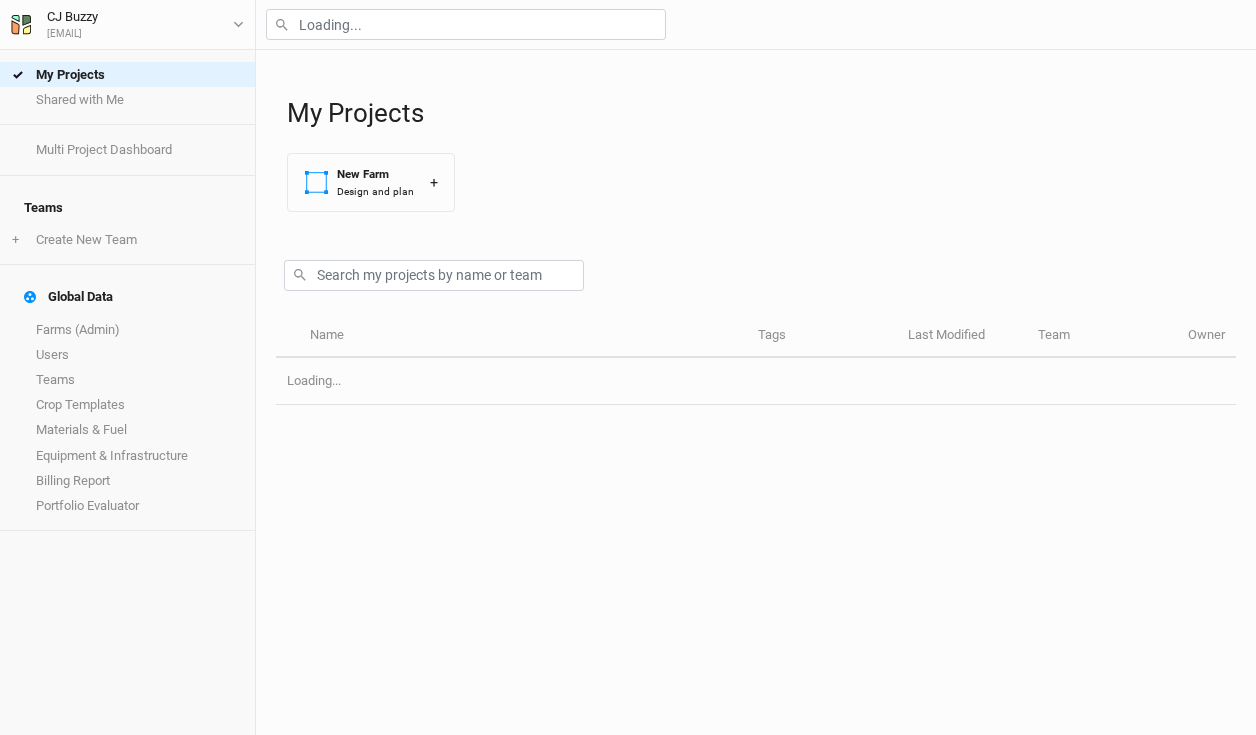 scroll, scrollTop: 0, scrollLeft: 0, axis: both 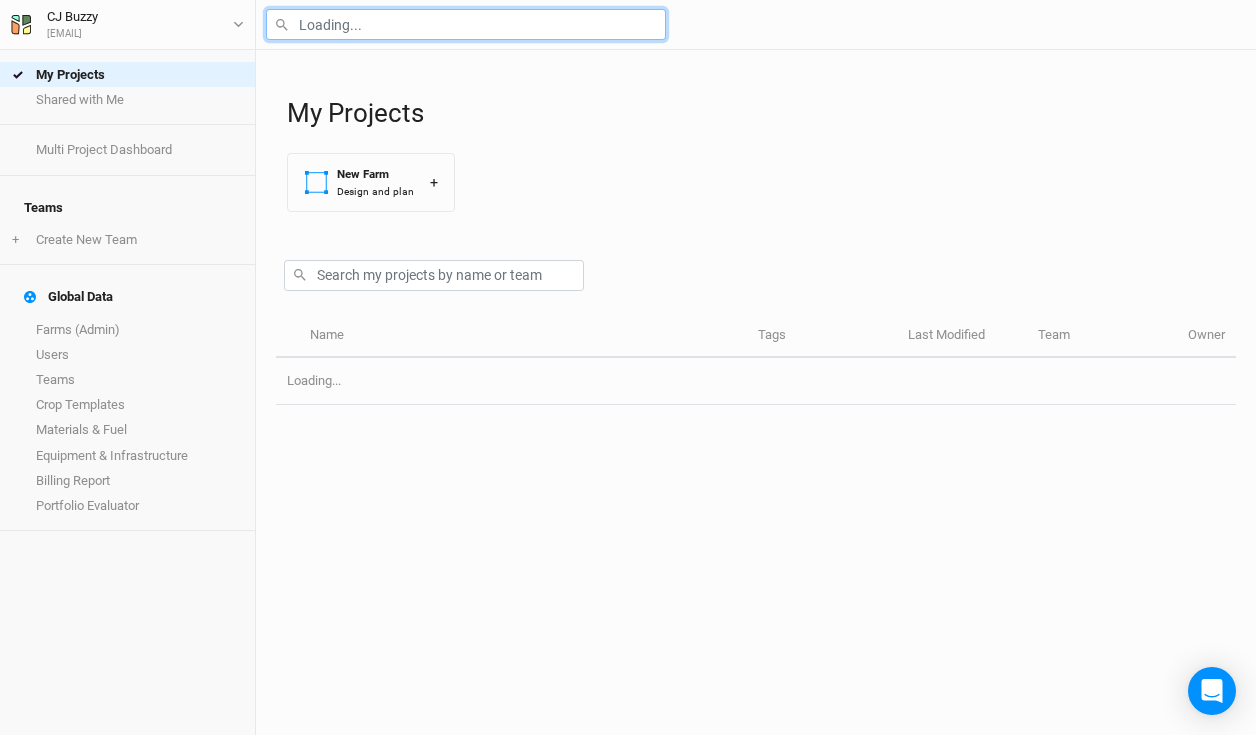 click at bounding box center [466, 24] 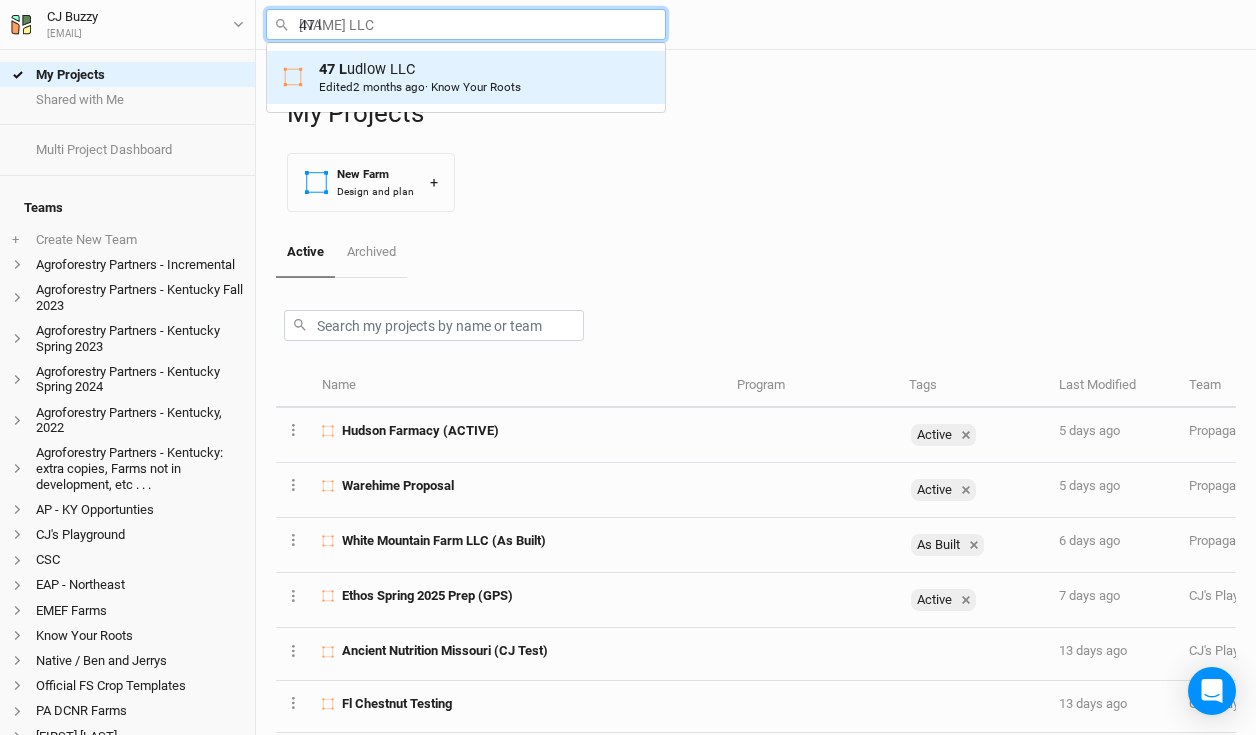 click on "2 months ago" at bounding box center (389, 87) 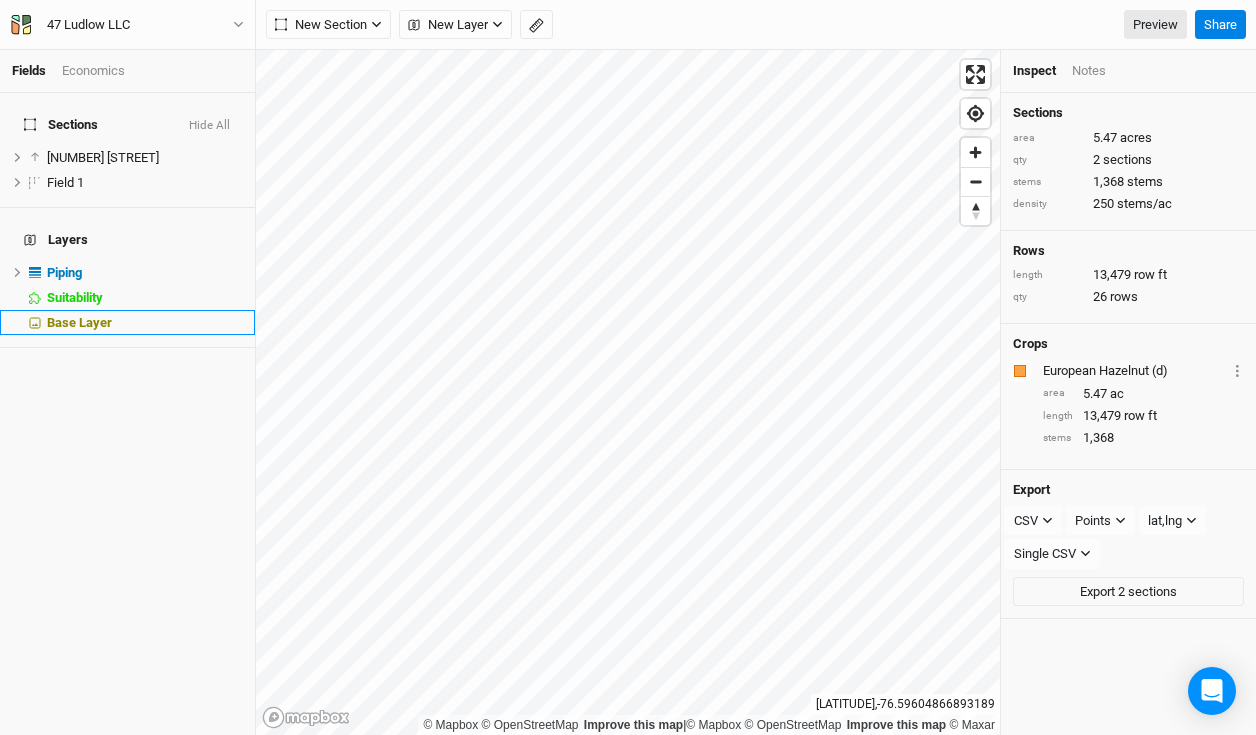 click on "Base Layer" at bounding box center [145, 323] 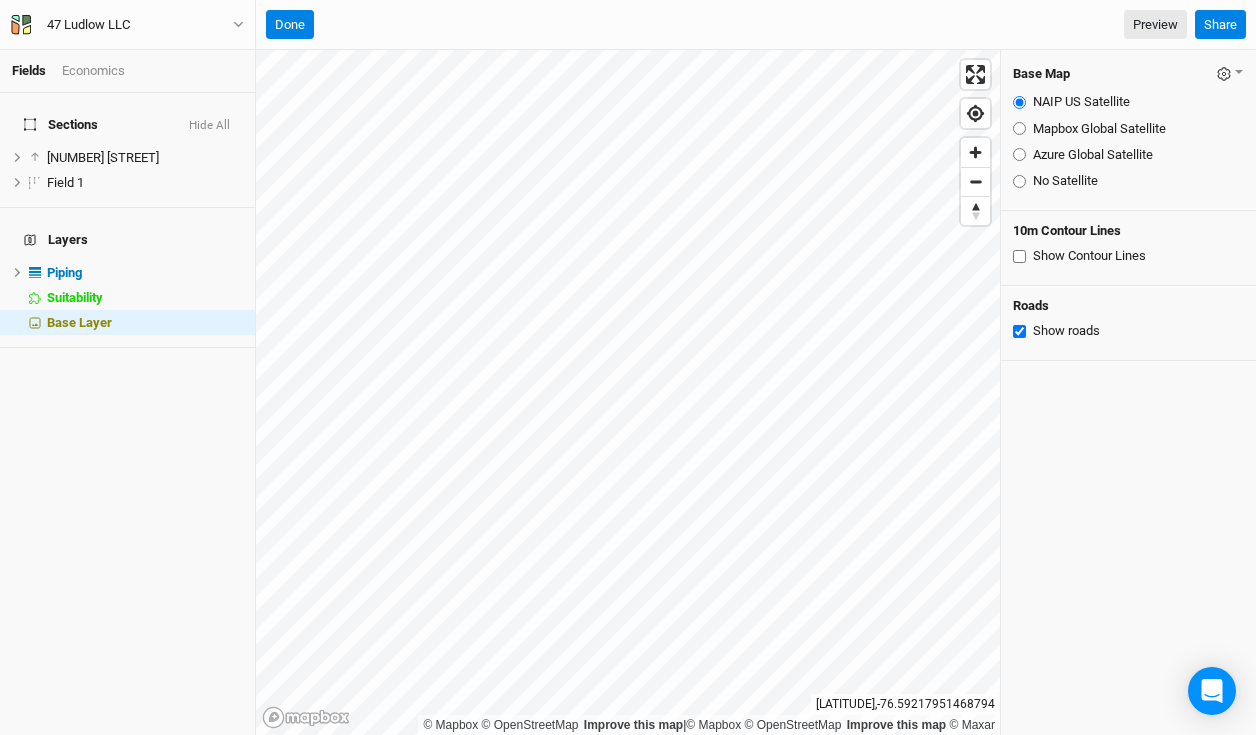 click on "Azure Global Satellite" at bounding box center [1019, 154] 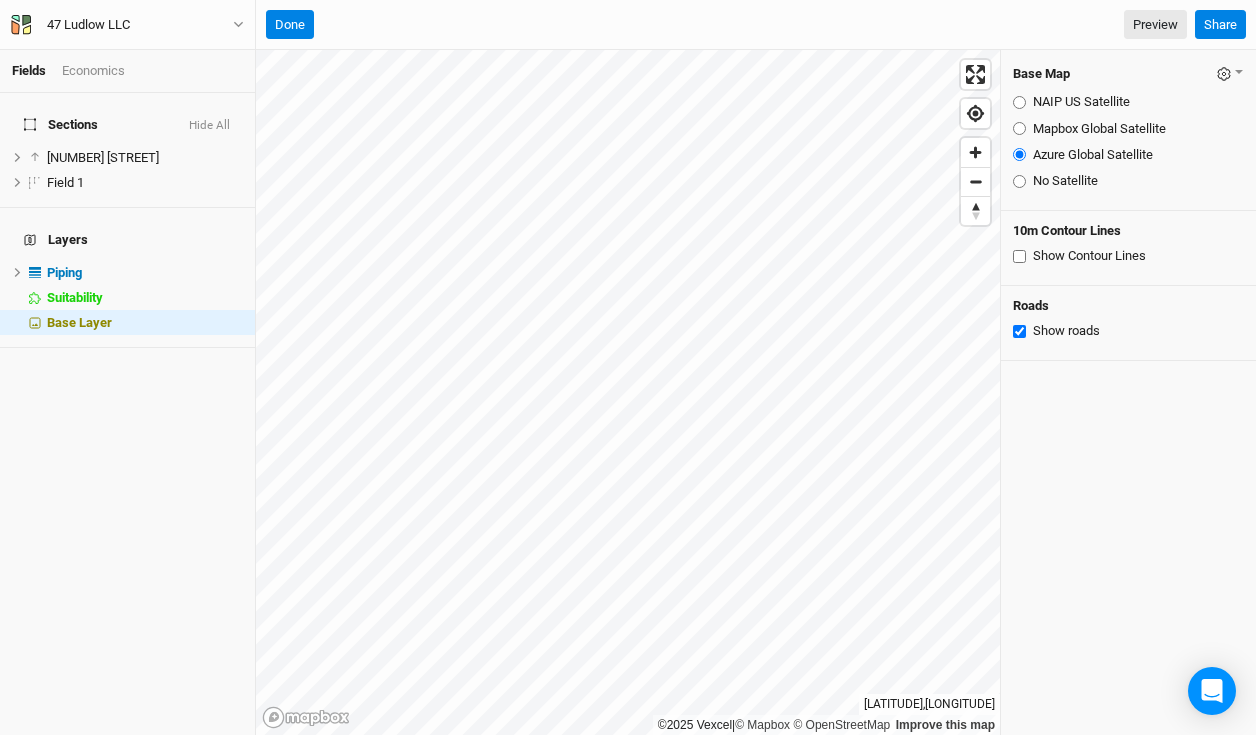 click on "Mapbox Global Satellite" at bounding box center [1019, 128] 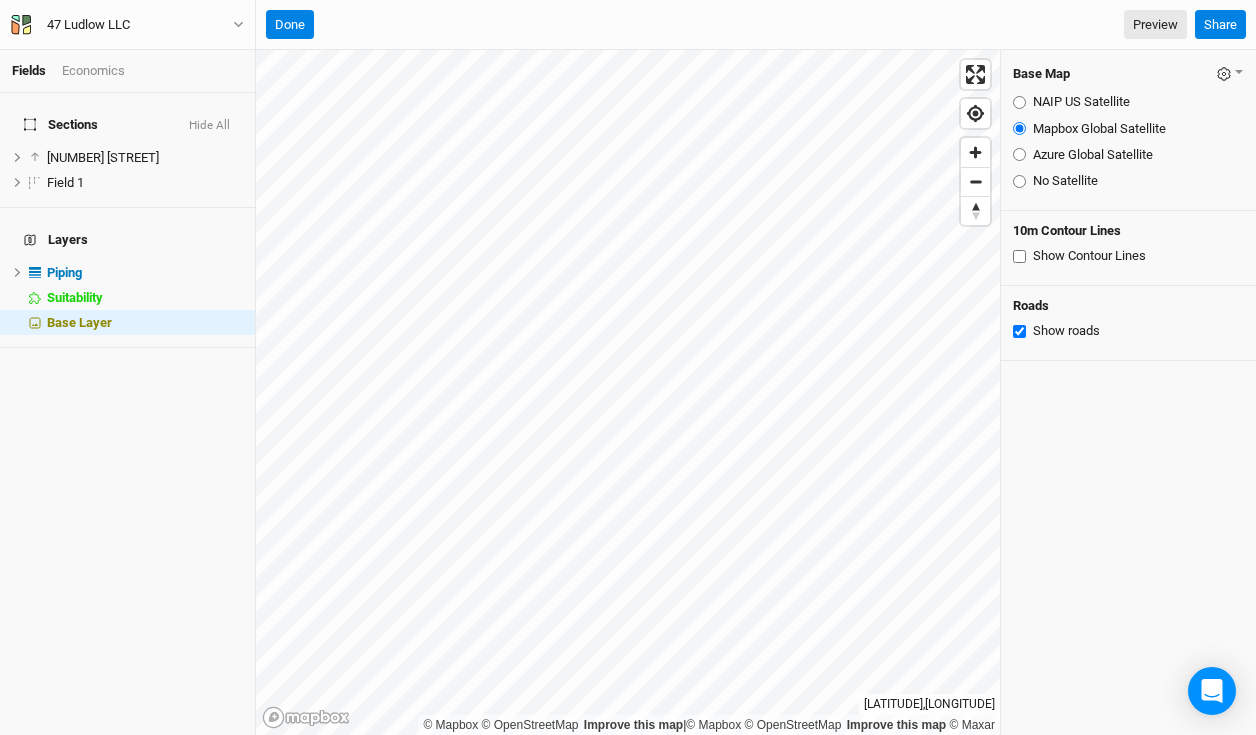 click on "Azure Global Satellite" at bounding box center (1019, 154) 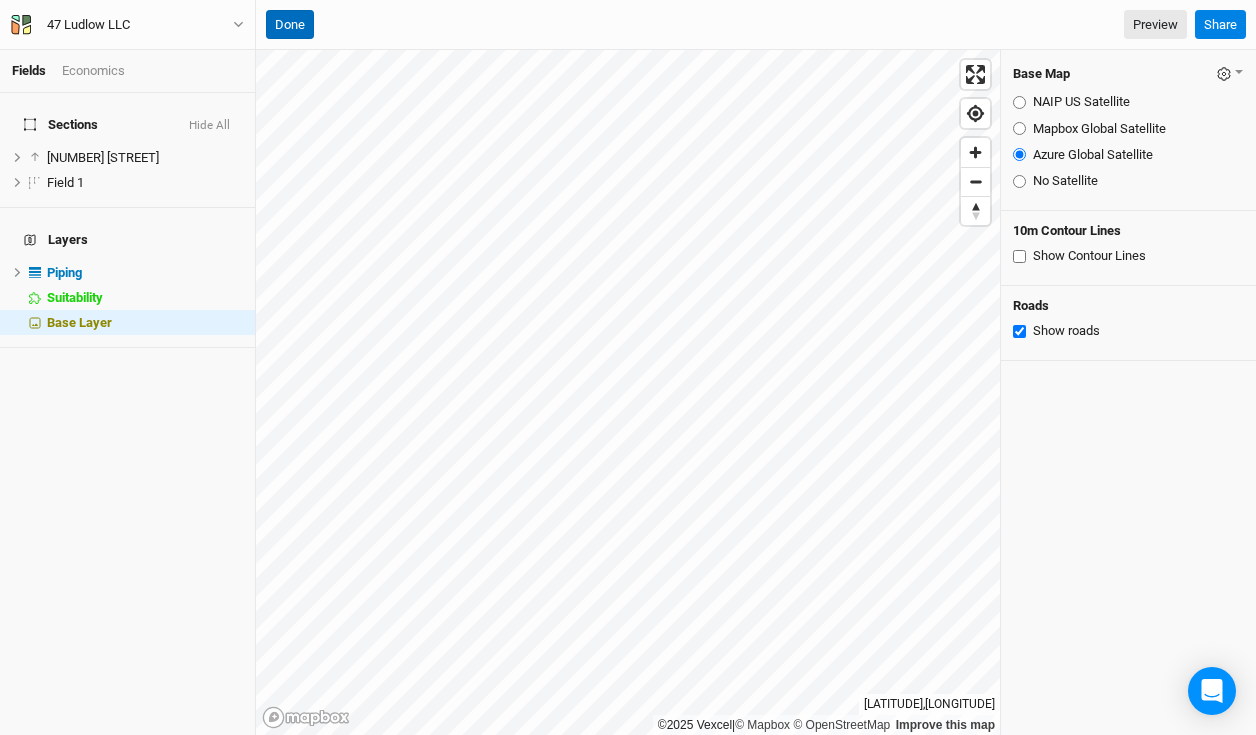 click on "Done" at bounding box center (290, 25) 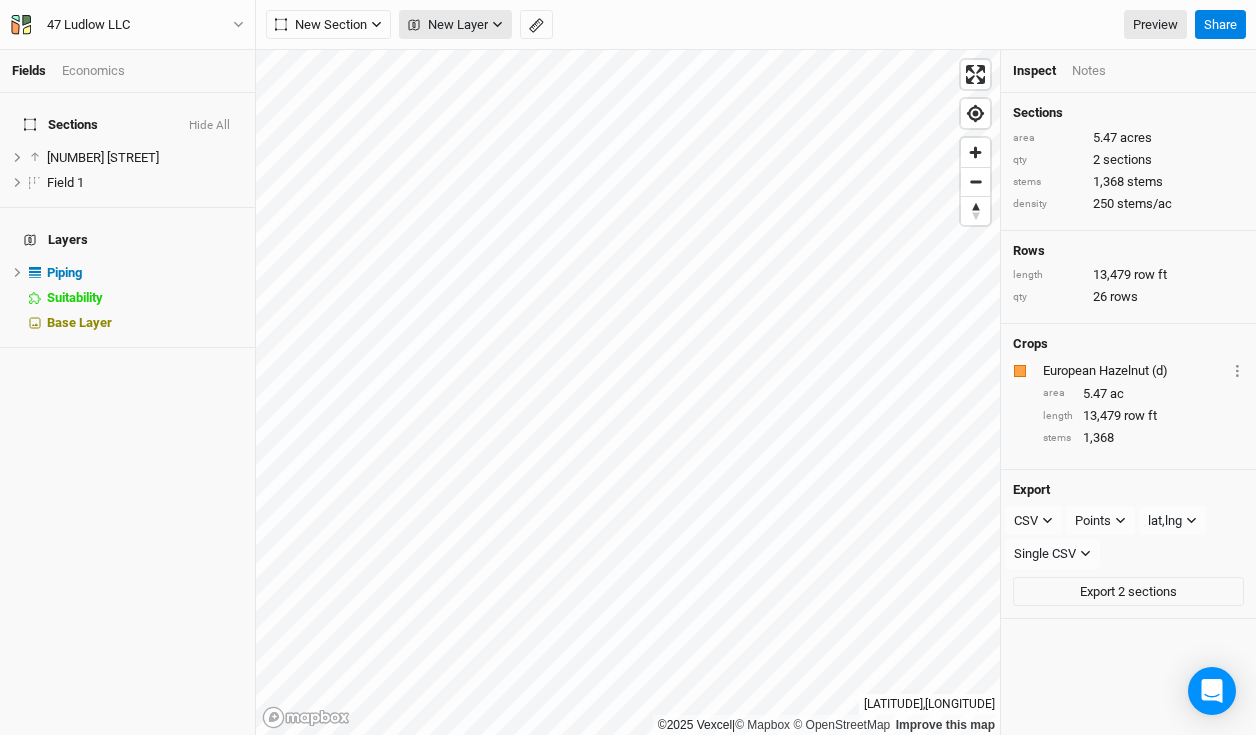 click on "New Layer" at bounding box center (448, 25) 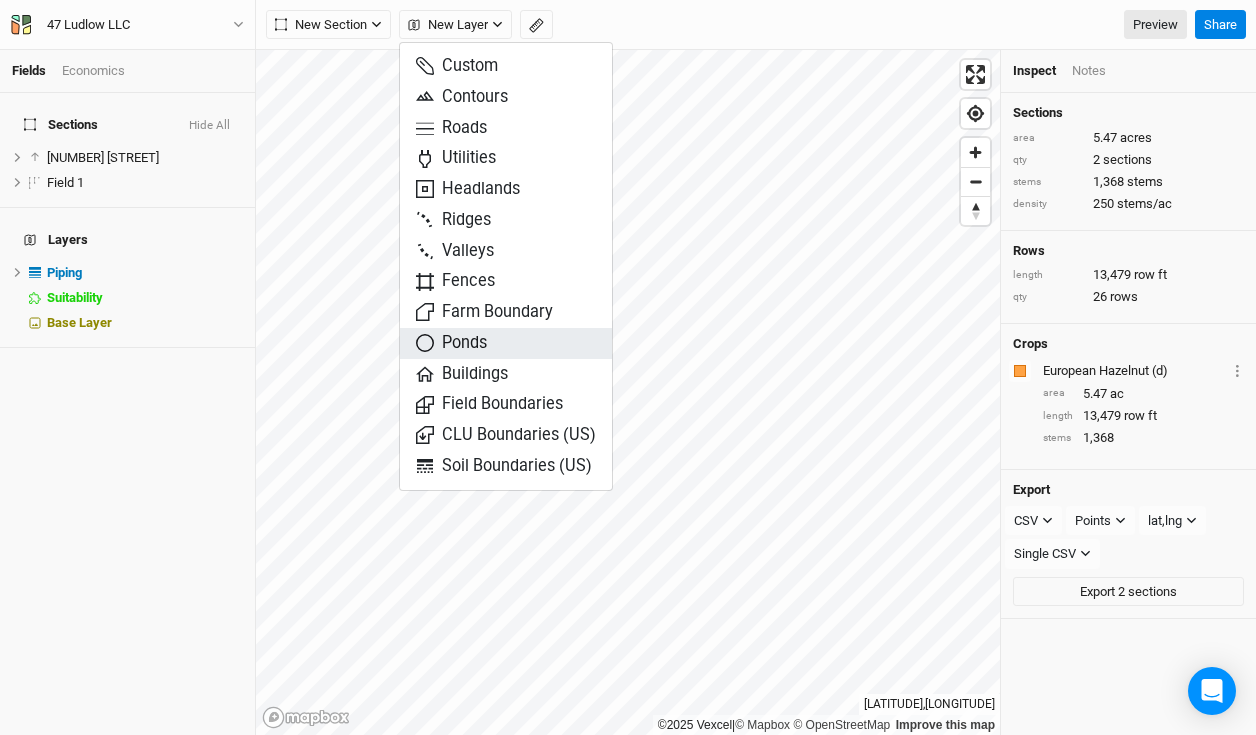 click on "Ponds" at bounding box center (451, 343) 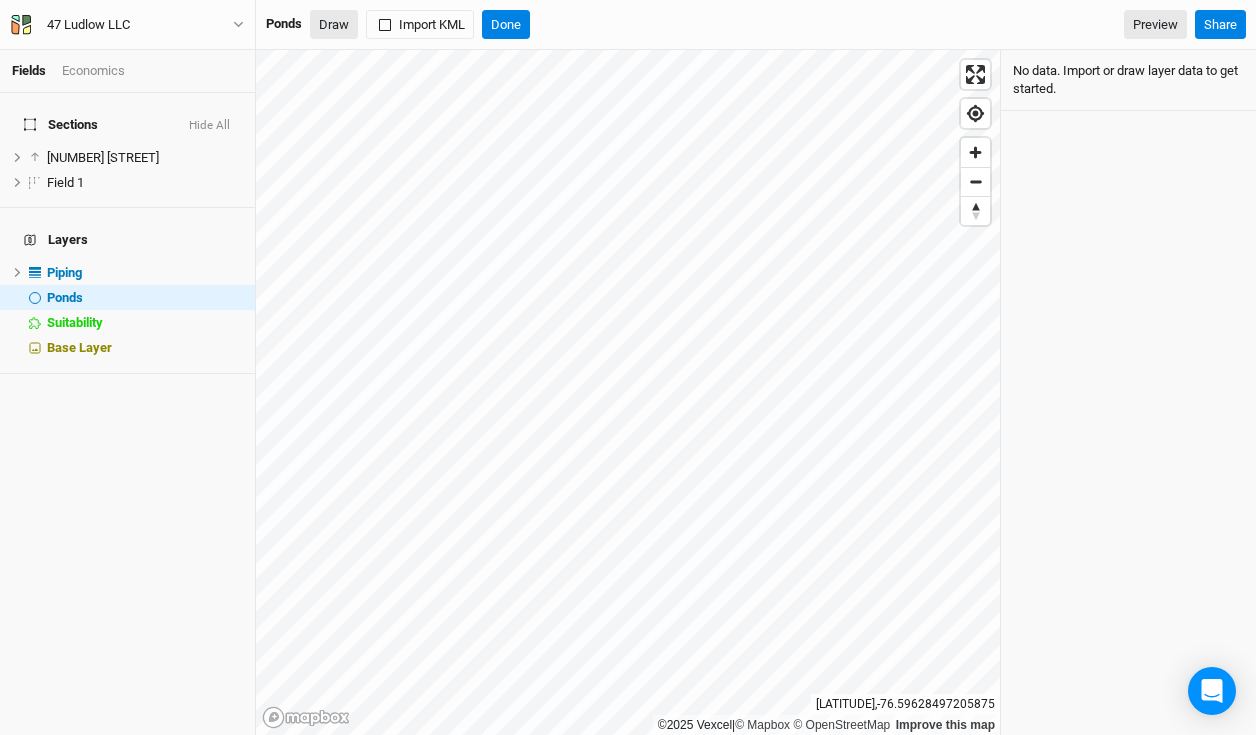 click on "Draw" at bounding box center [334, 25] 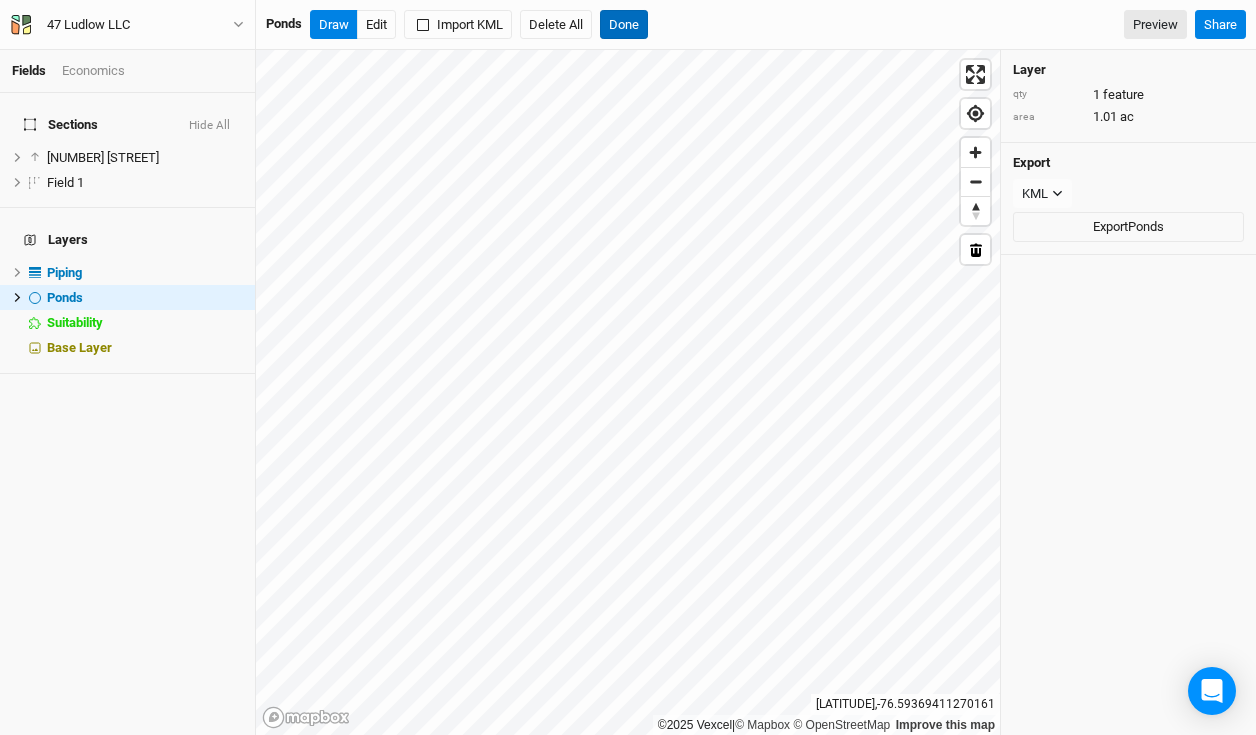 click on "Done" at bounding box center (624, 25) 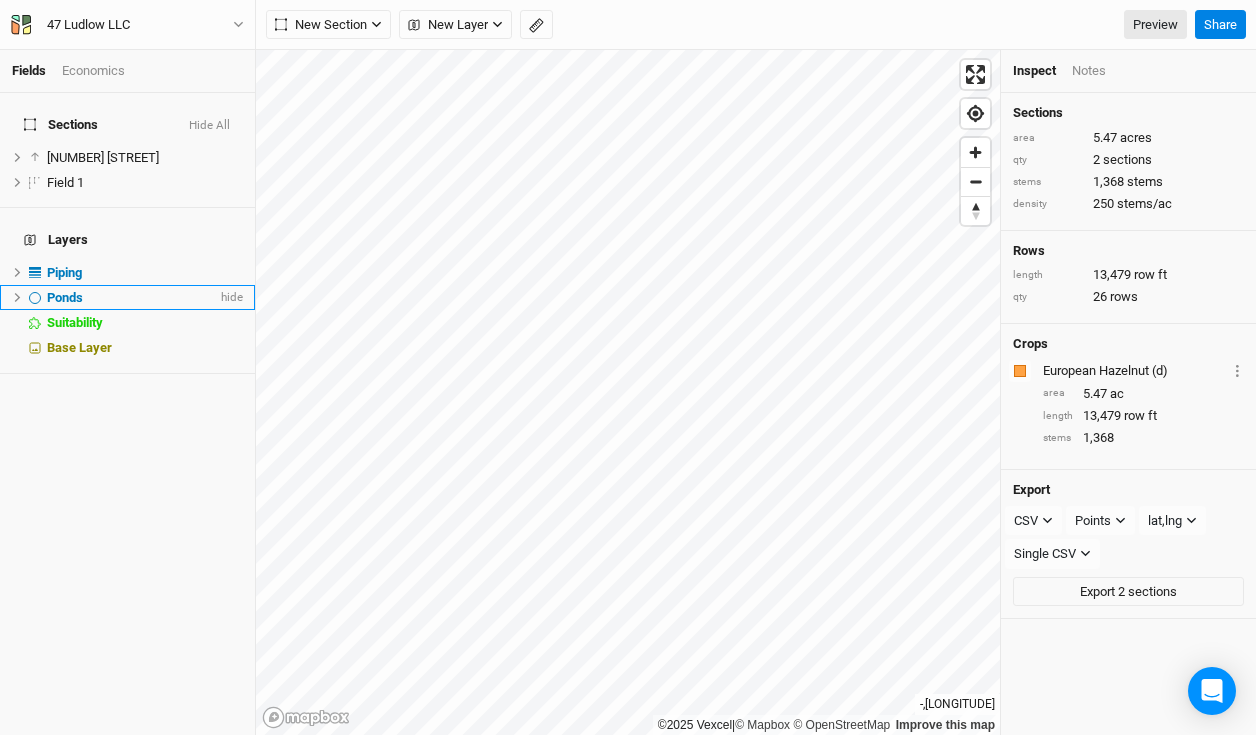 click at bounding box center (17, 157) 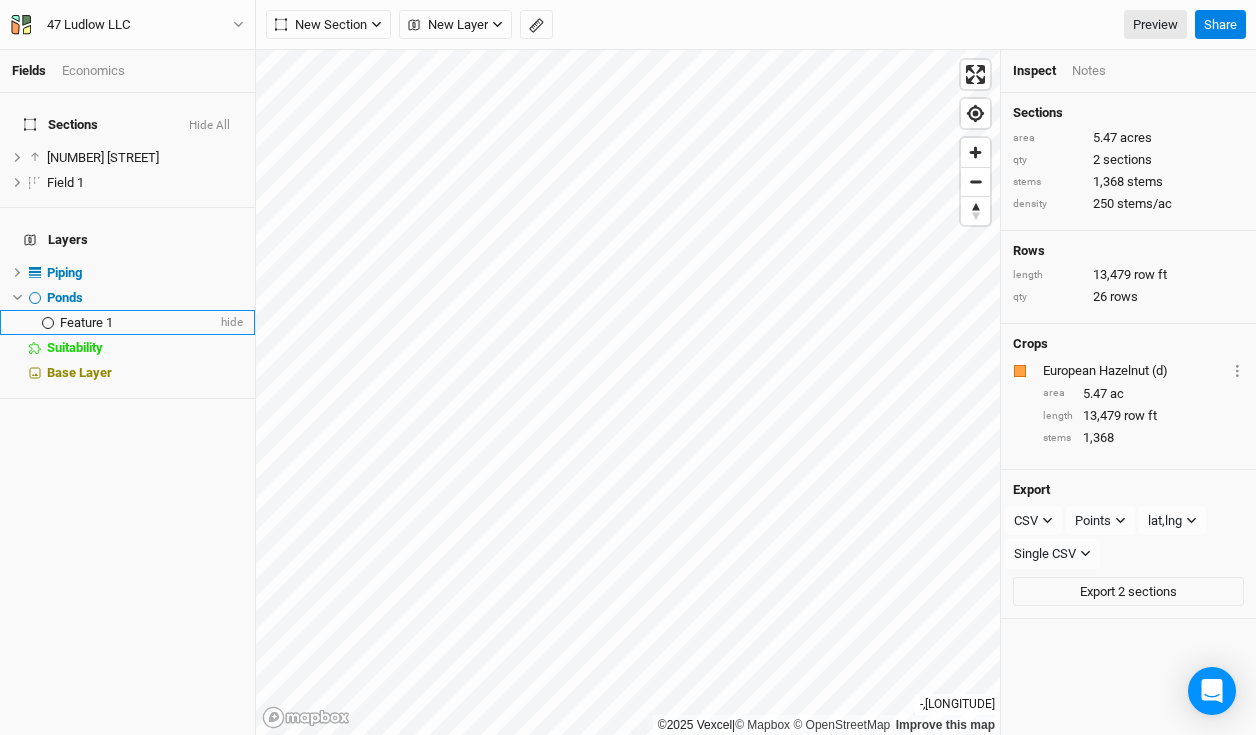 click on "Feature 1" at bounding box center [86, 322] 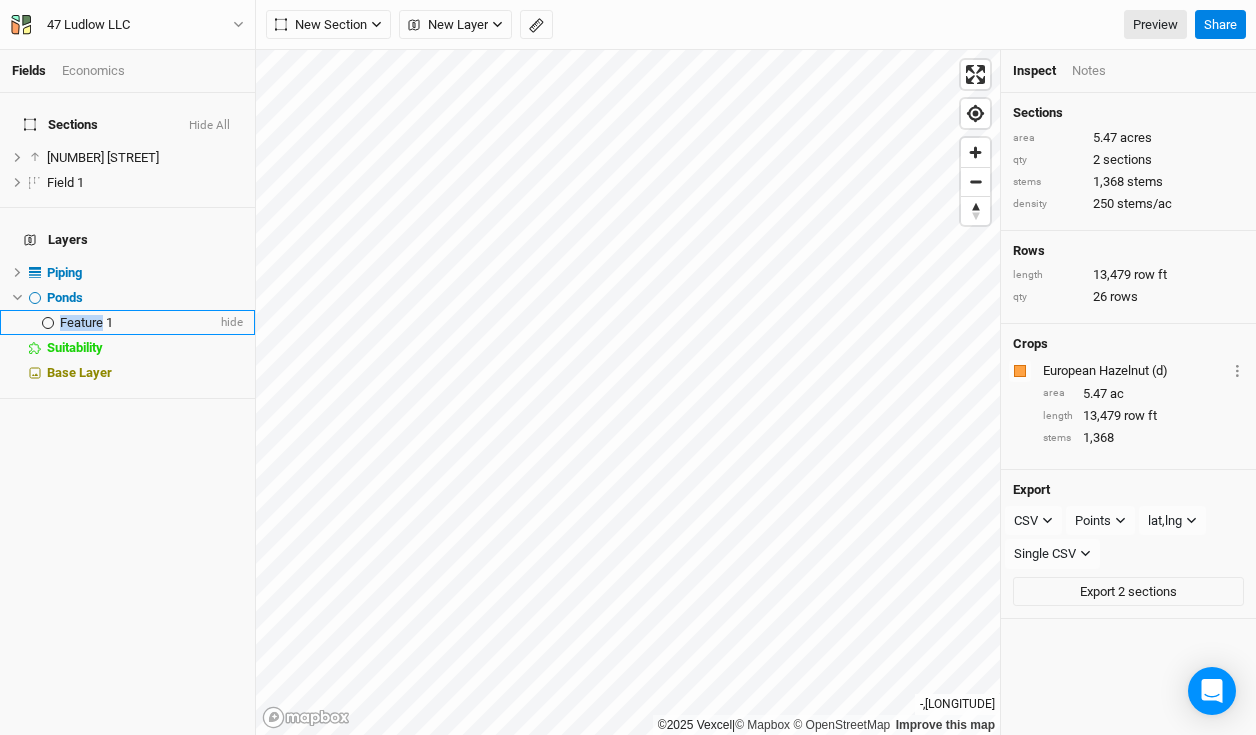 click on "Feature 1" at bounding box center [86, 322] 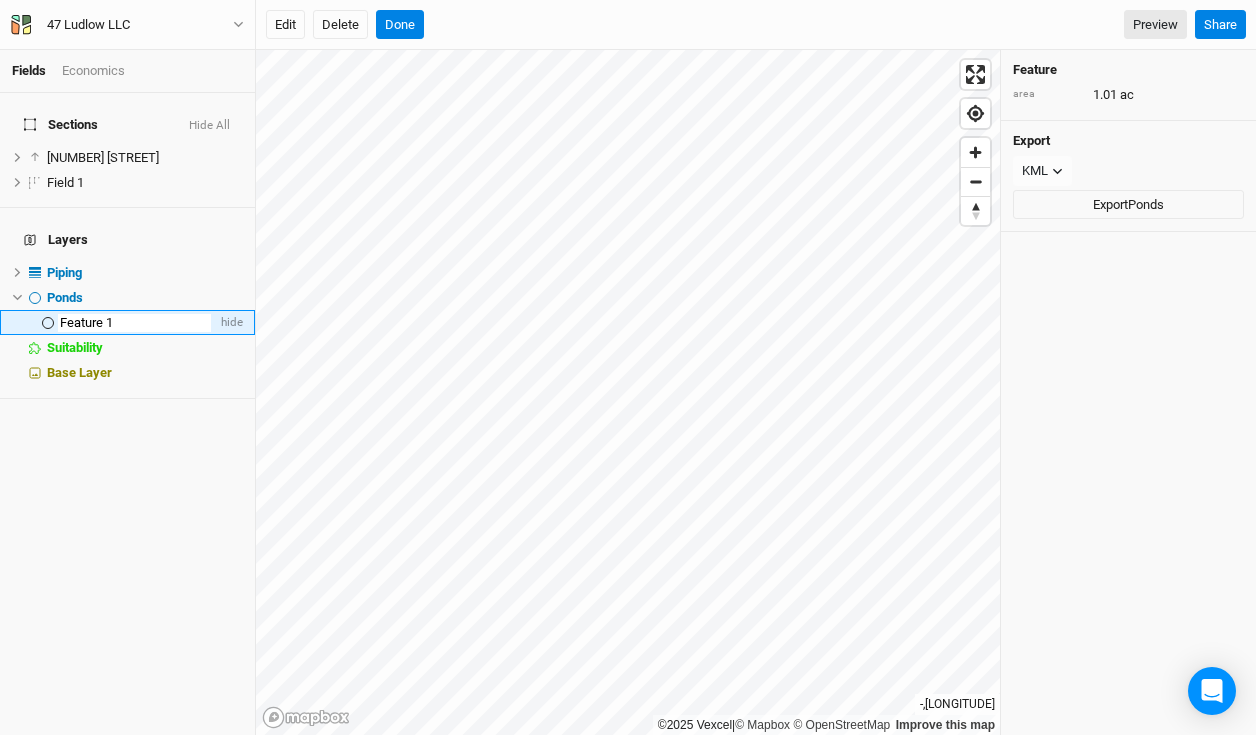 click on "Feature 1" at bounding box center [134, 323] 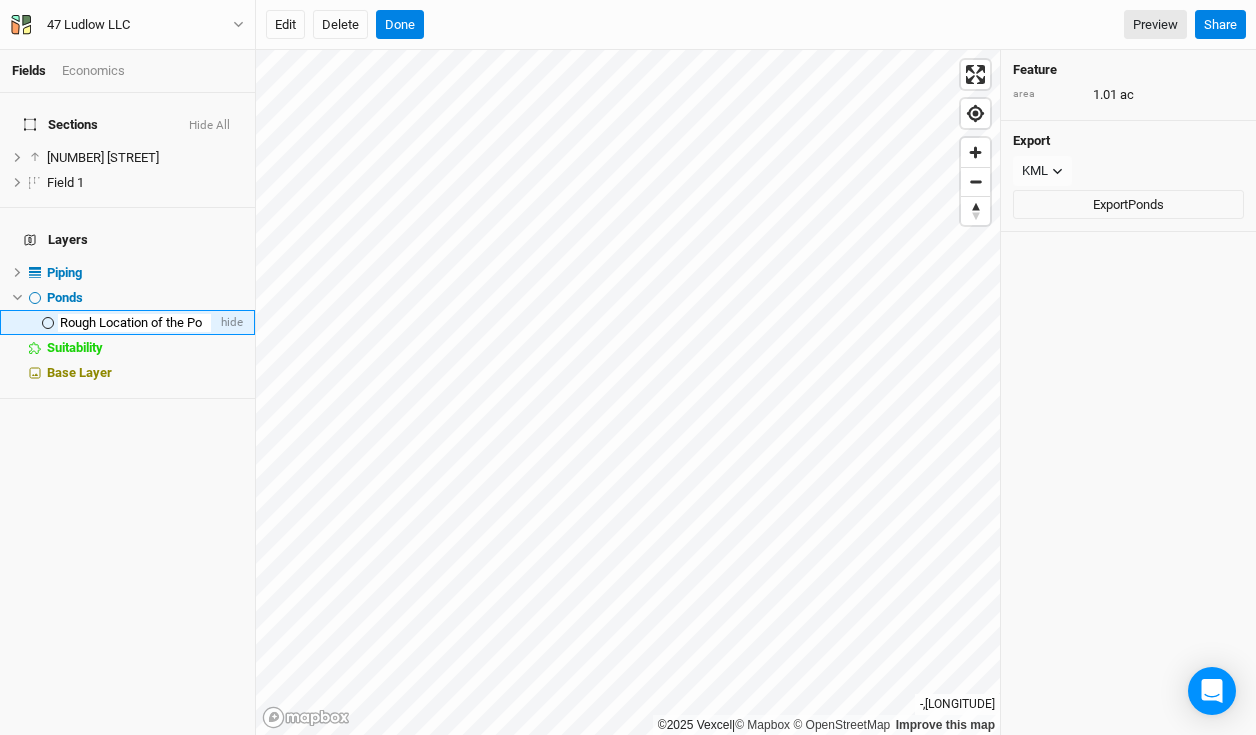scroll, scrollTop: 0, scrollLeft: 0, axis: both 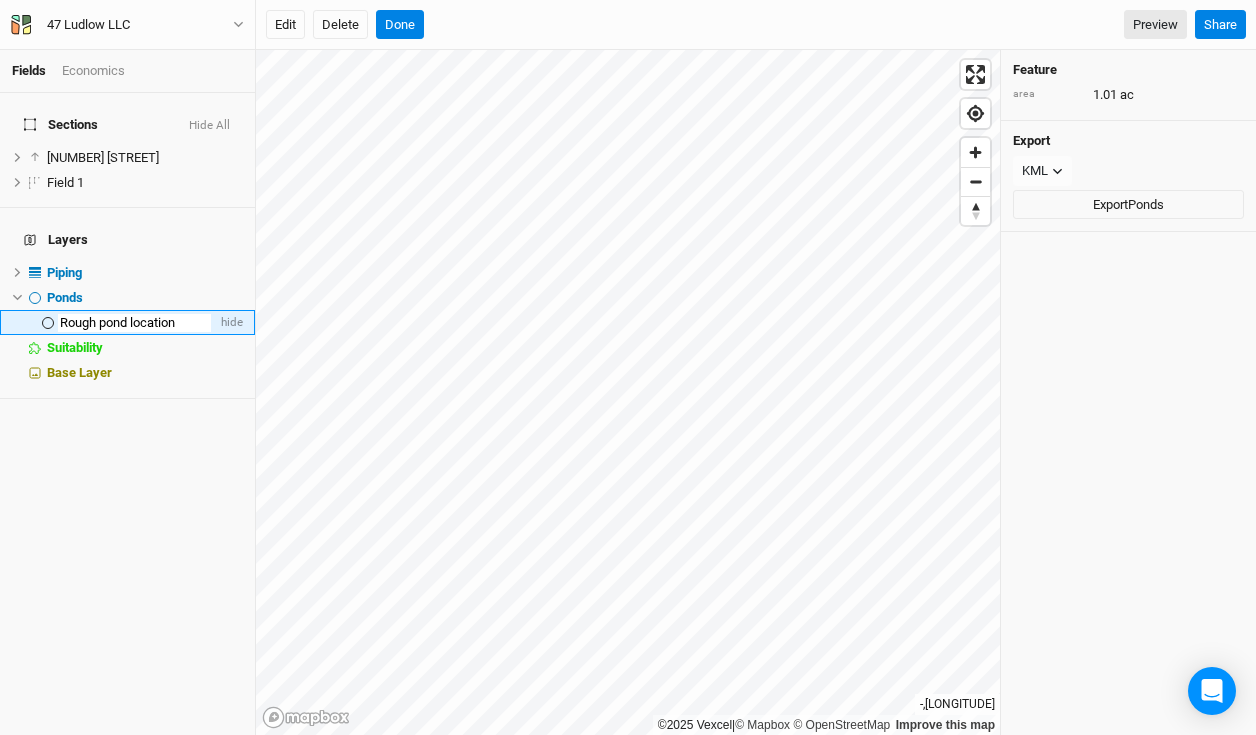 type on "Rough pond location" 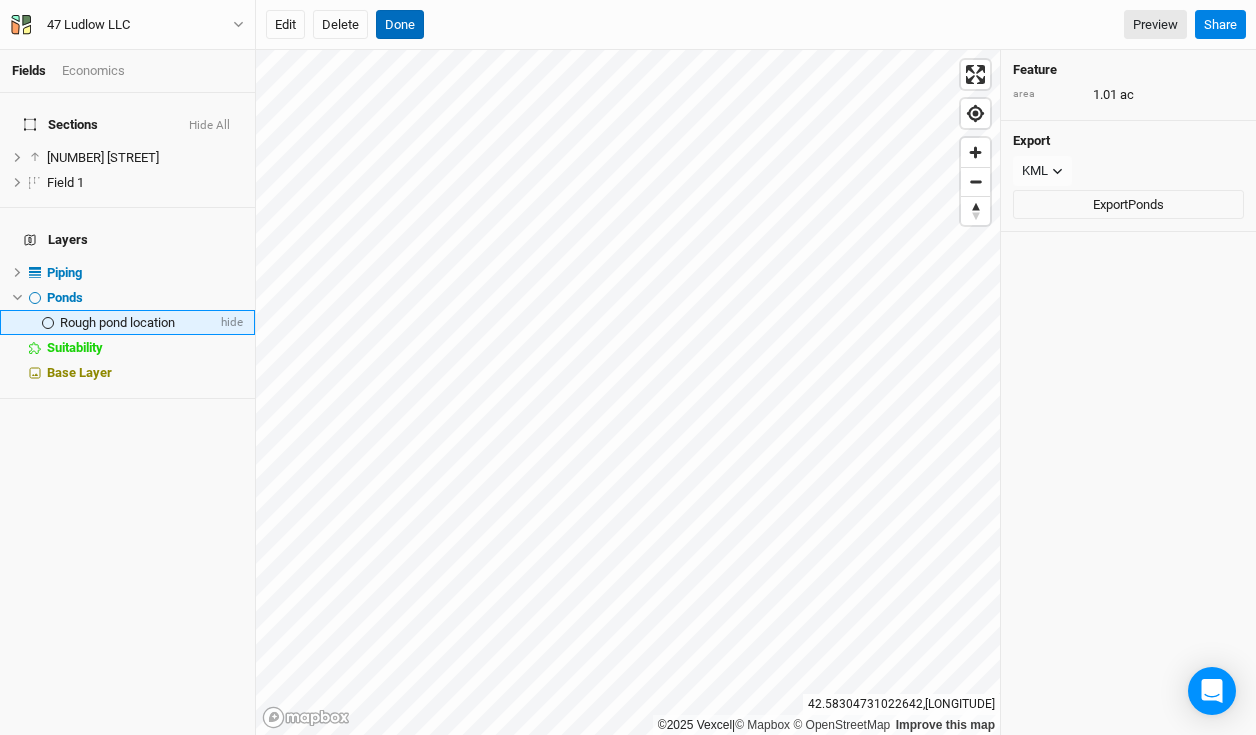 click on "Done" at bounding box center [400, 25] 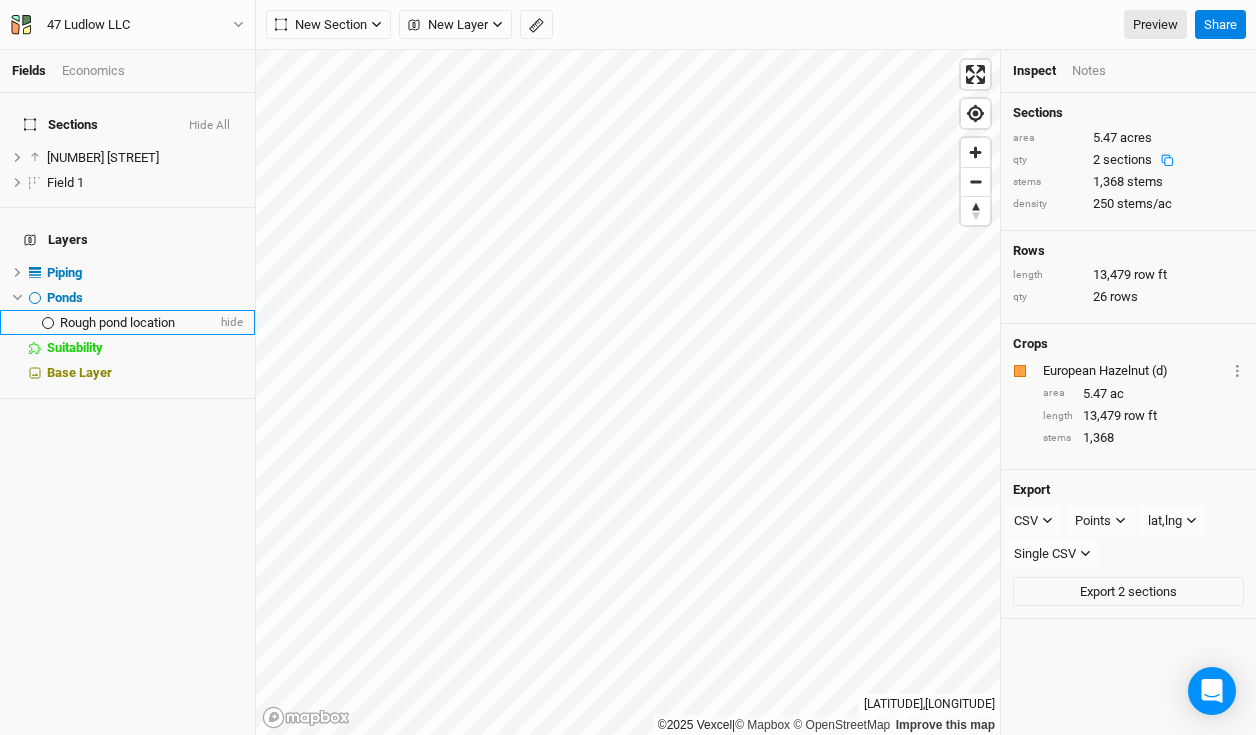 click on "Sections Hide All" at bounding box center (127, 125) 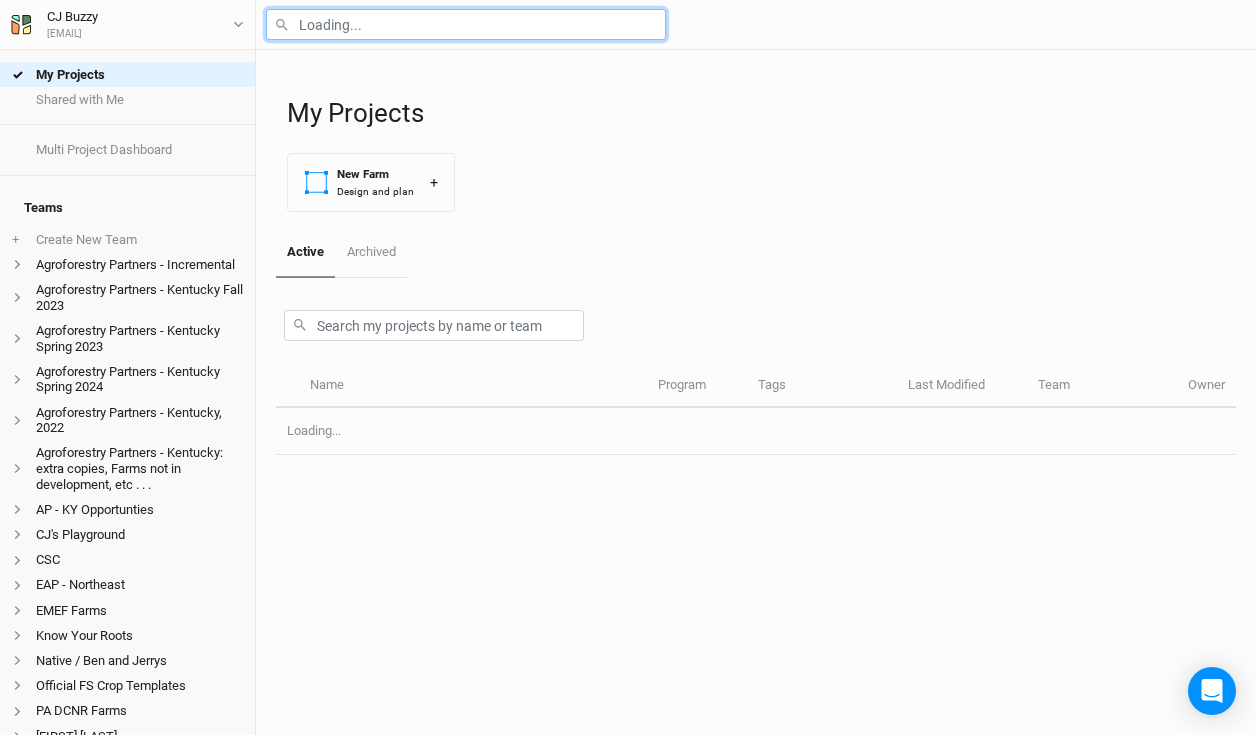 click at bounding box center (466, 24) 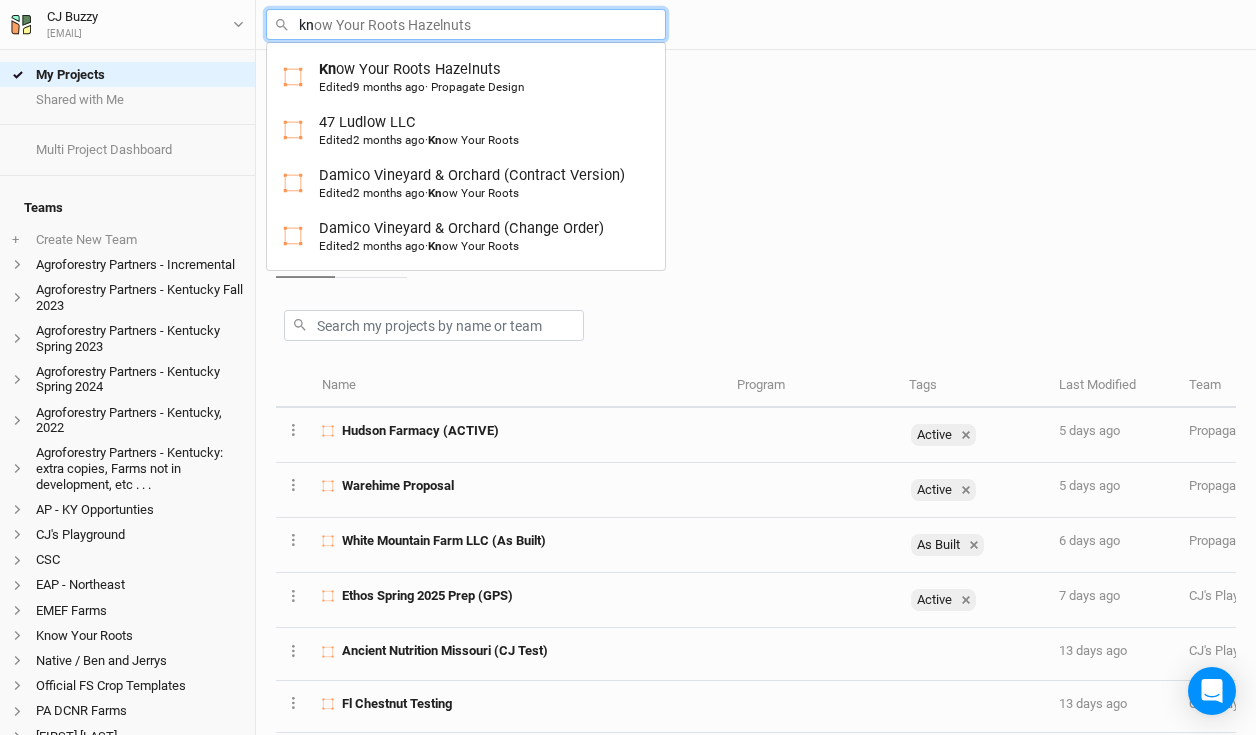 type on "k" 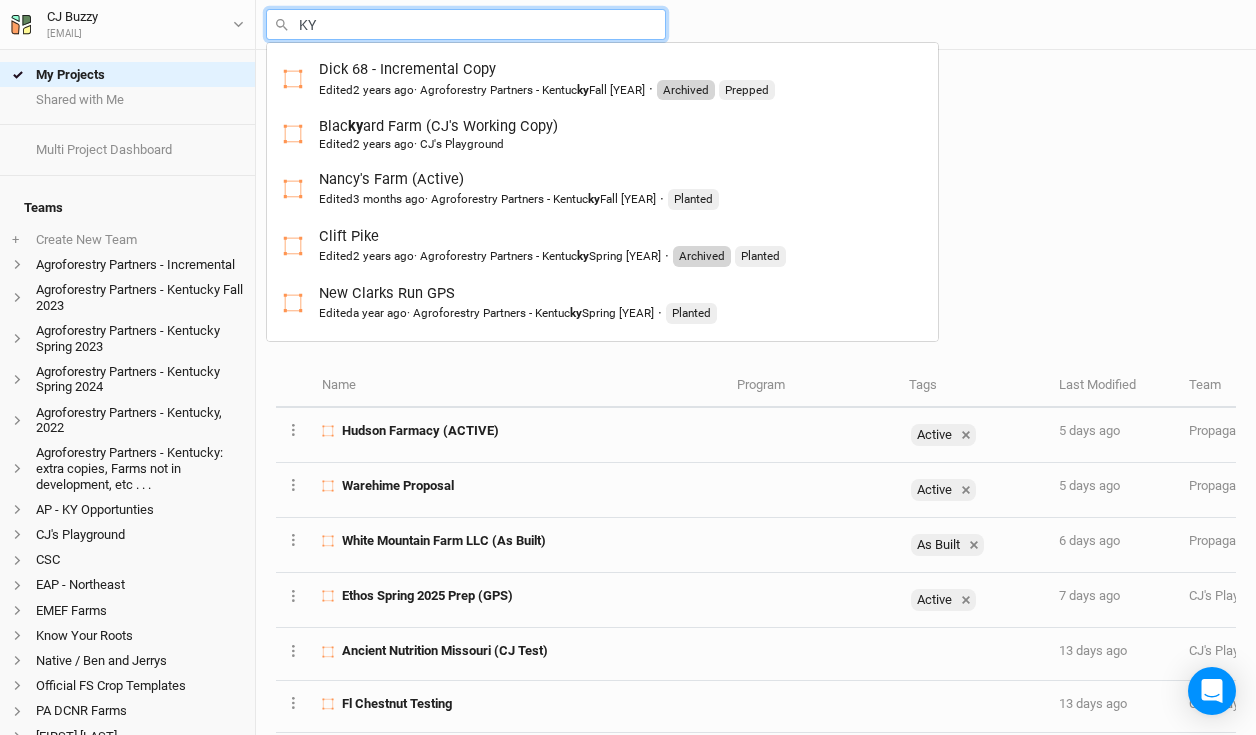 type on "K" 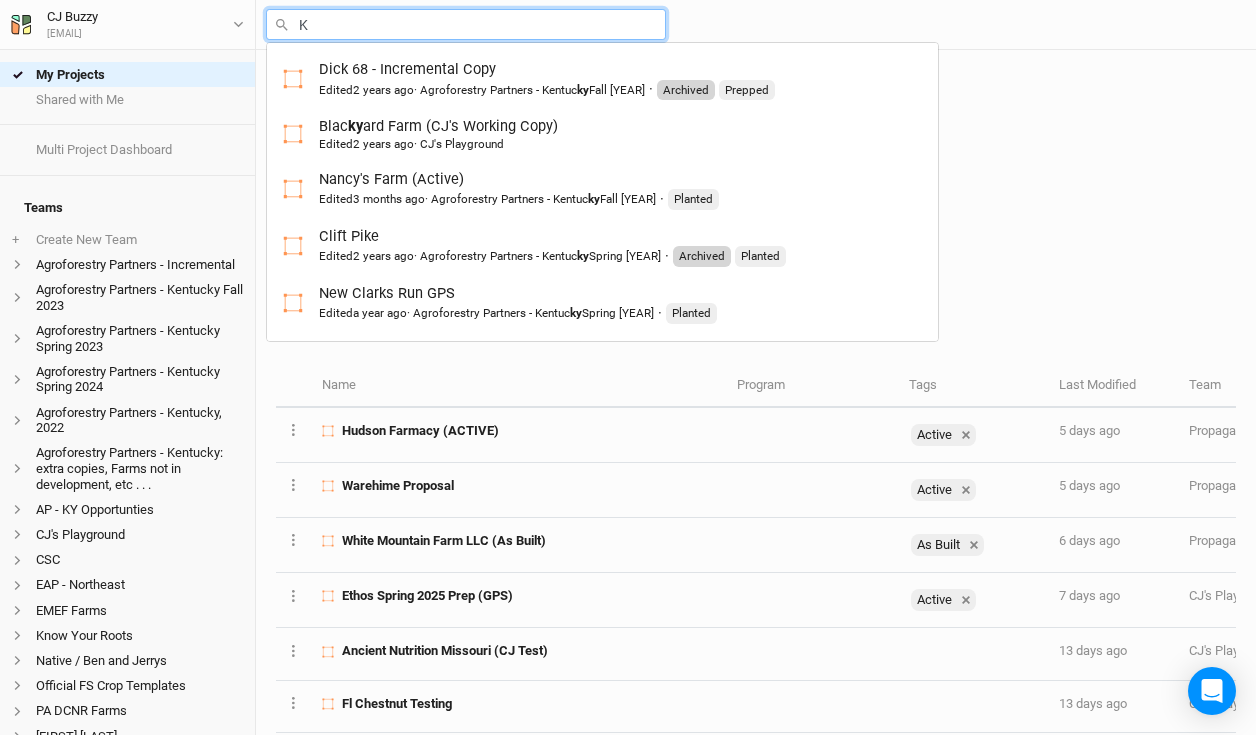 type 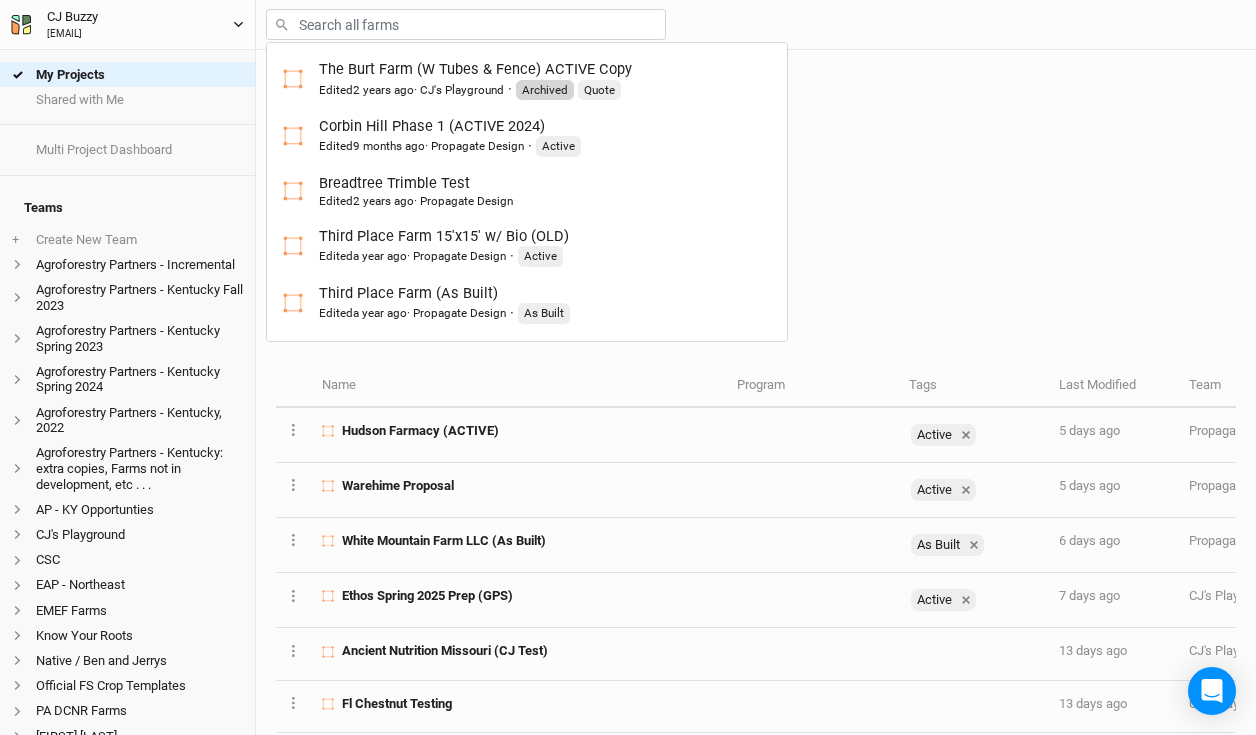 click on "[FIRST] [LAST] [EMAIL]" at bounding box center [127, 24] 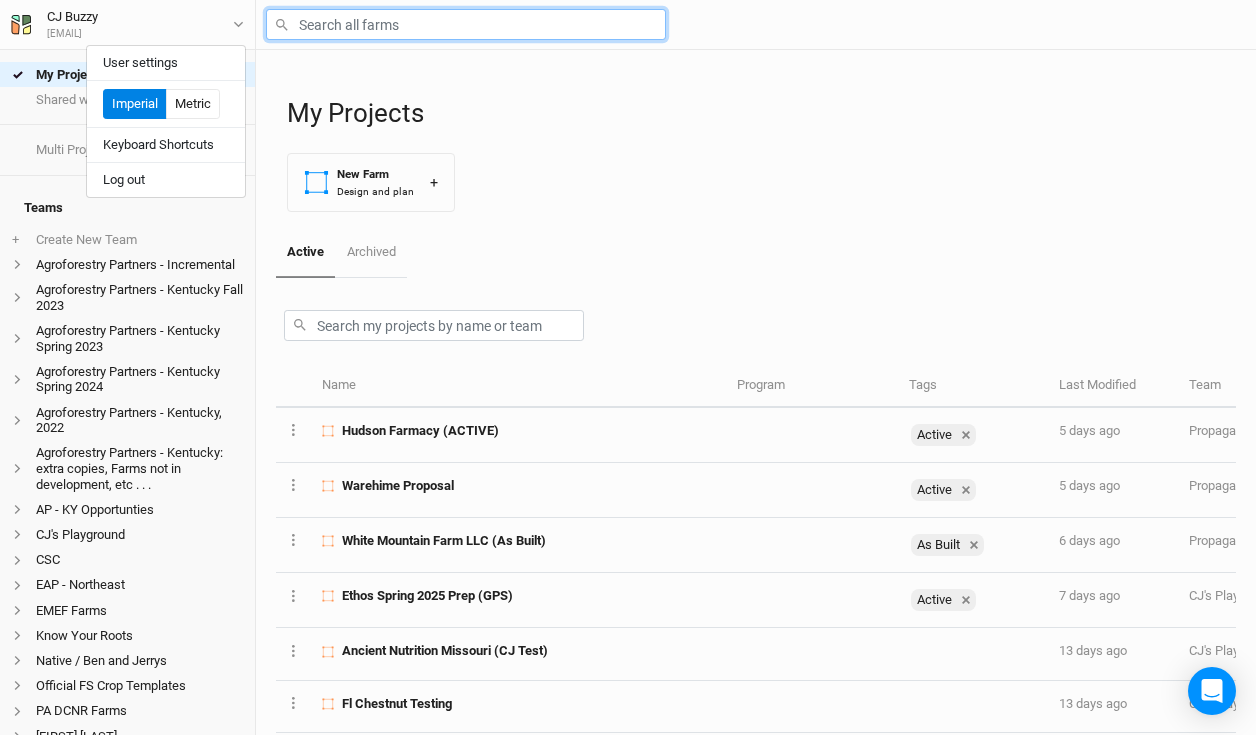 click at bounding box center (466, 24) 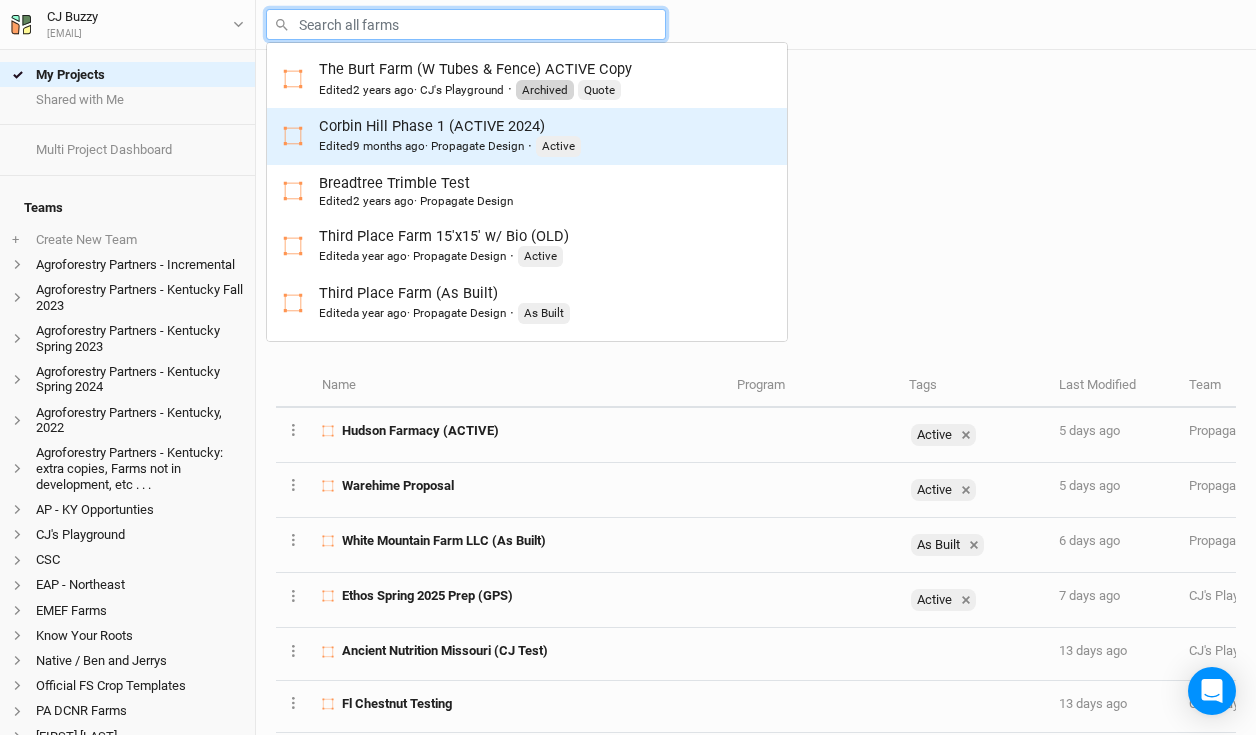 click on "Edited  9 months ago  · Propagate Design · Active" at bounding box center (450, 146) 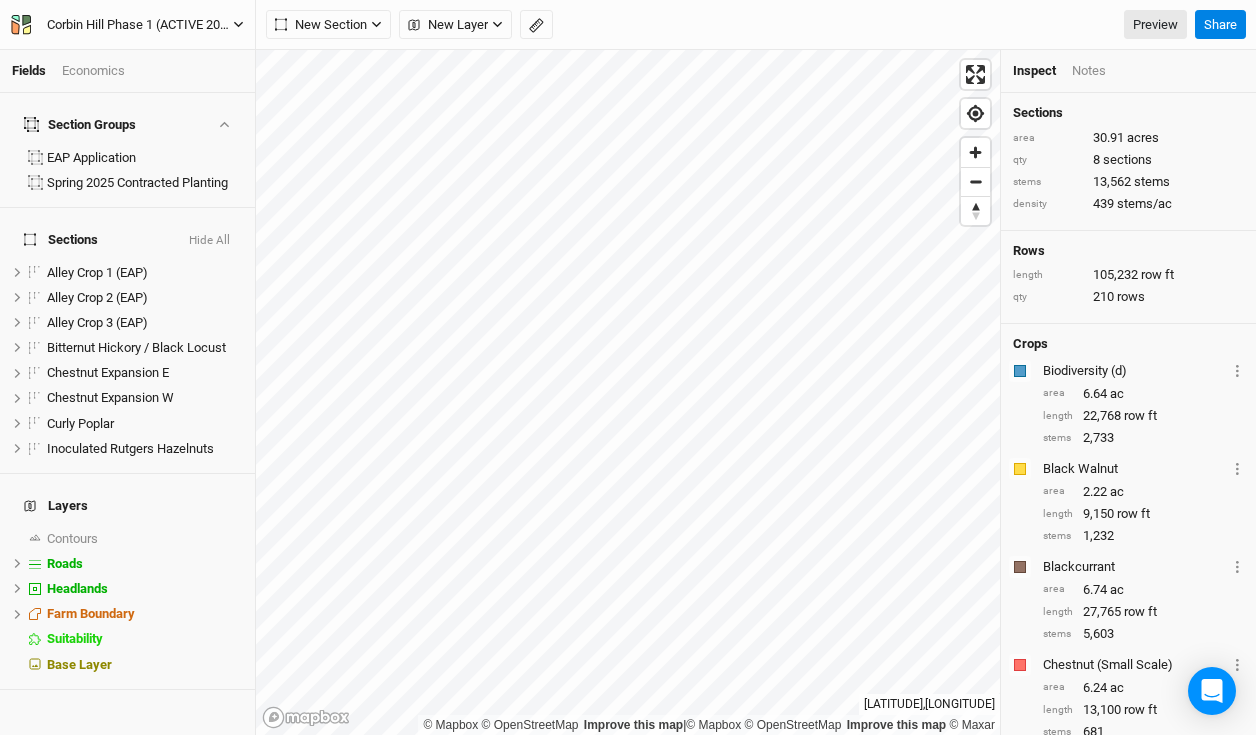 click on "Corbin Hill Phase 1 (ACTIVE 2024)" at bounding box center (140, 25) 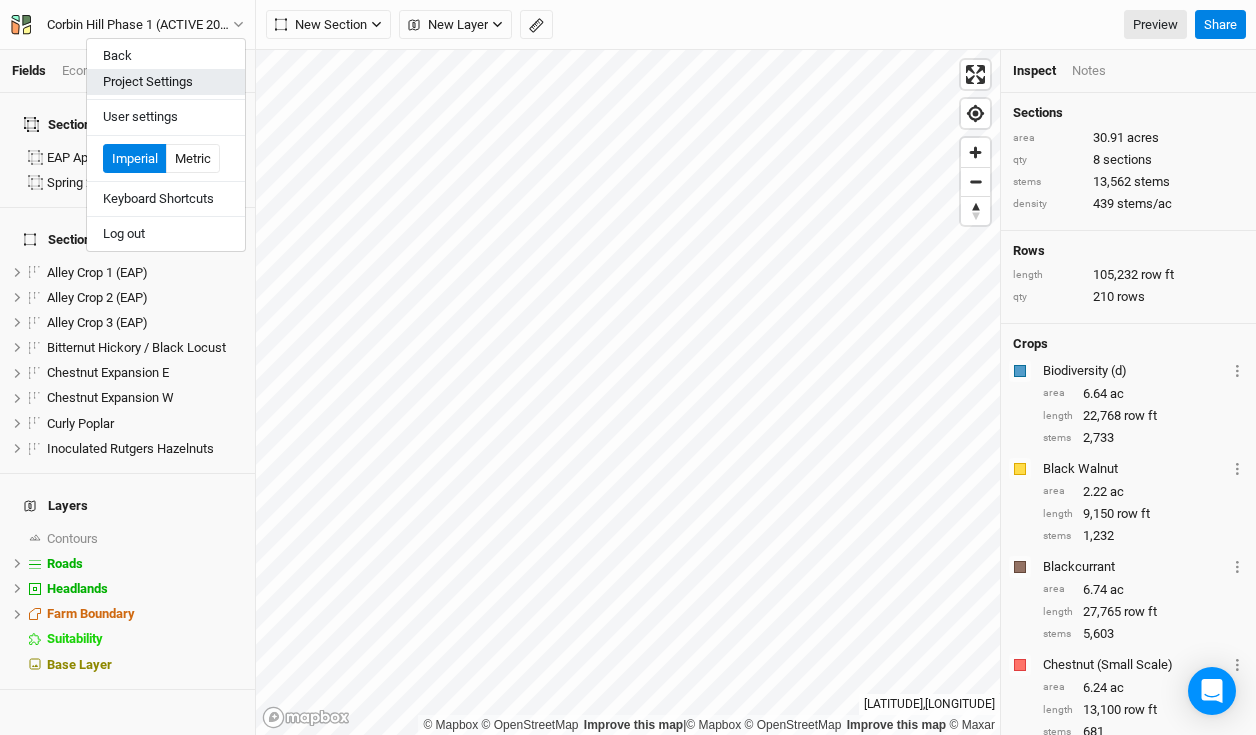 click on "Project Settings" at bounding box center (166, 82) 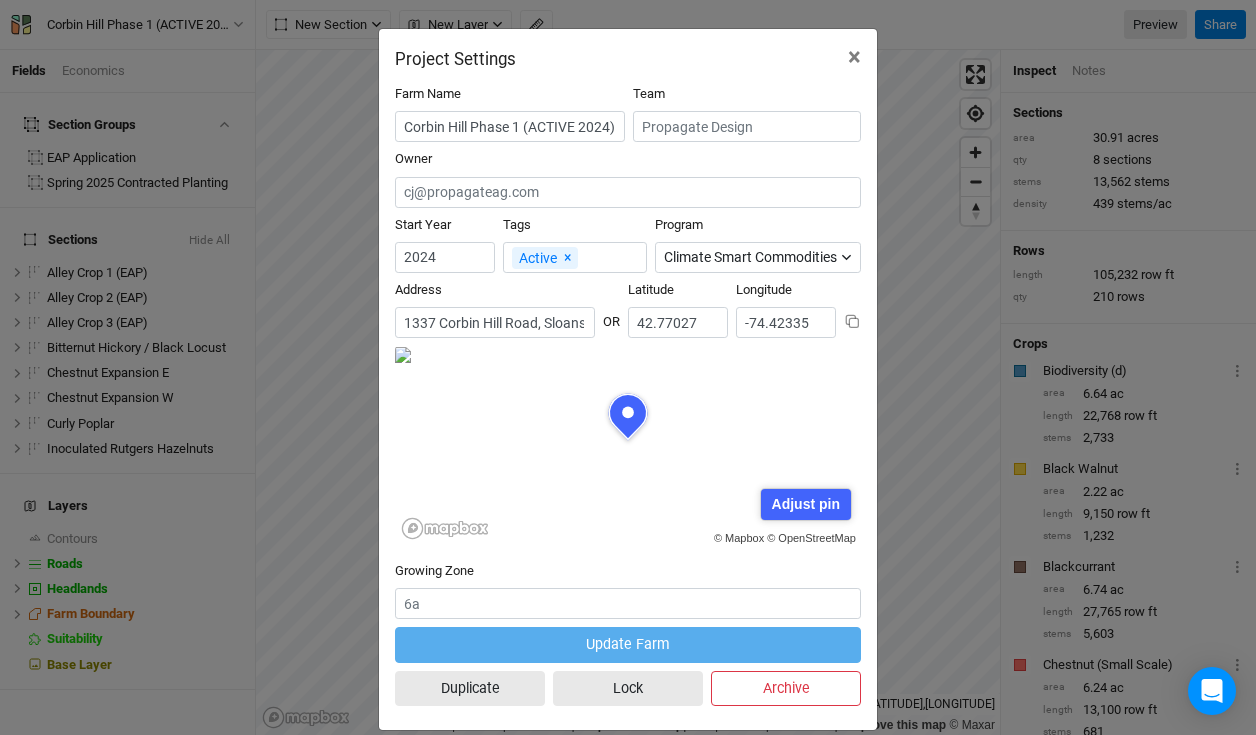 scroll, scrollTop: 100, scrollLeft: 233, axis: both 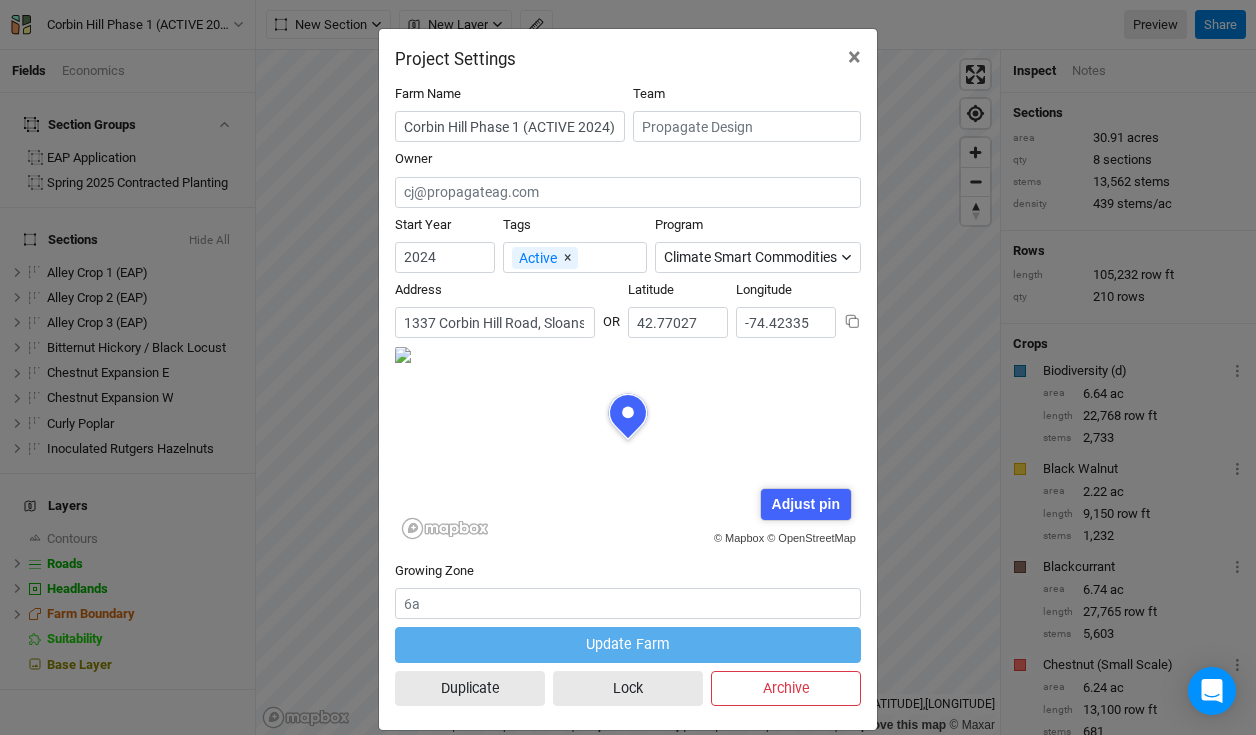 click on "× Remove" at bounding box center [567, 257] 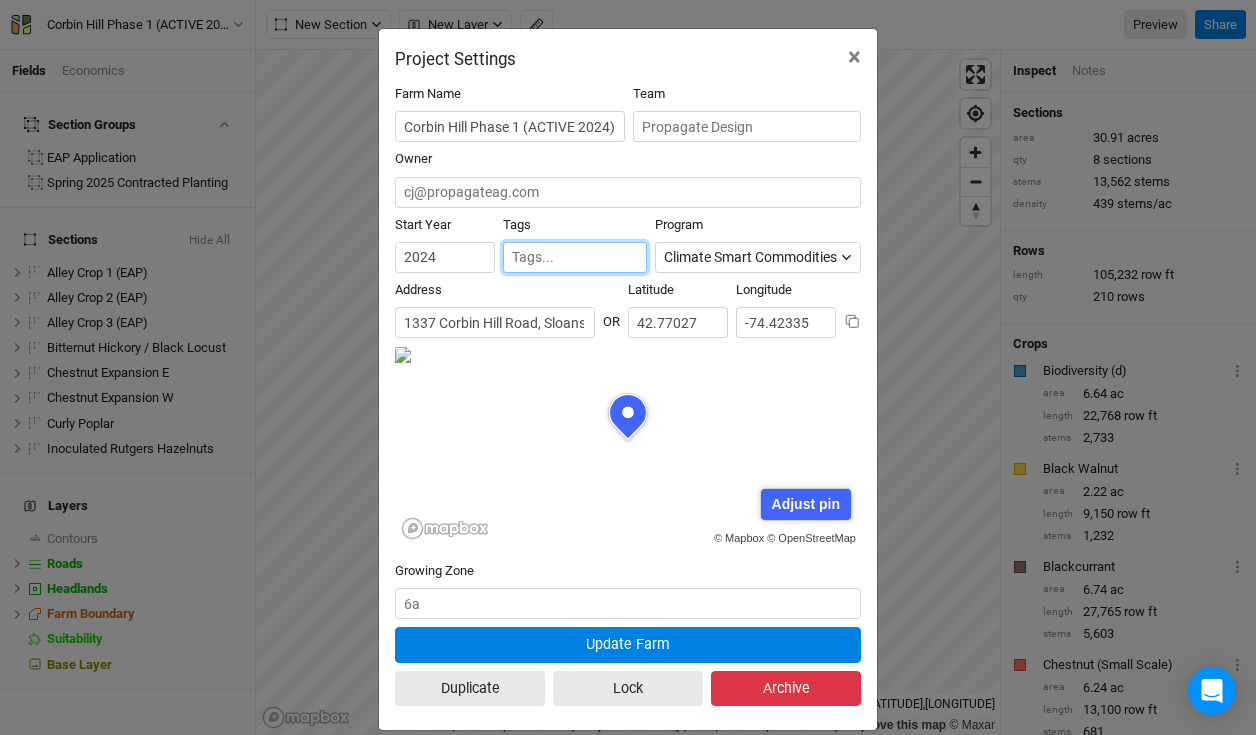 click on "Archive" at bounding box center [786, 688] 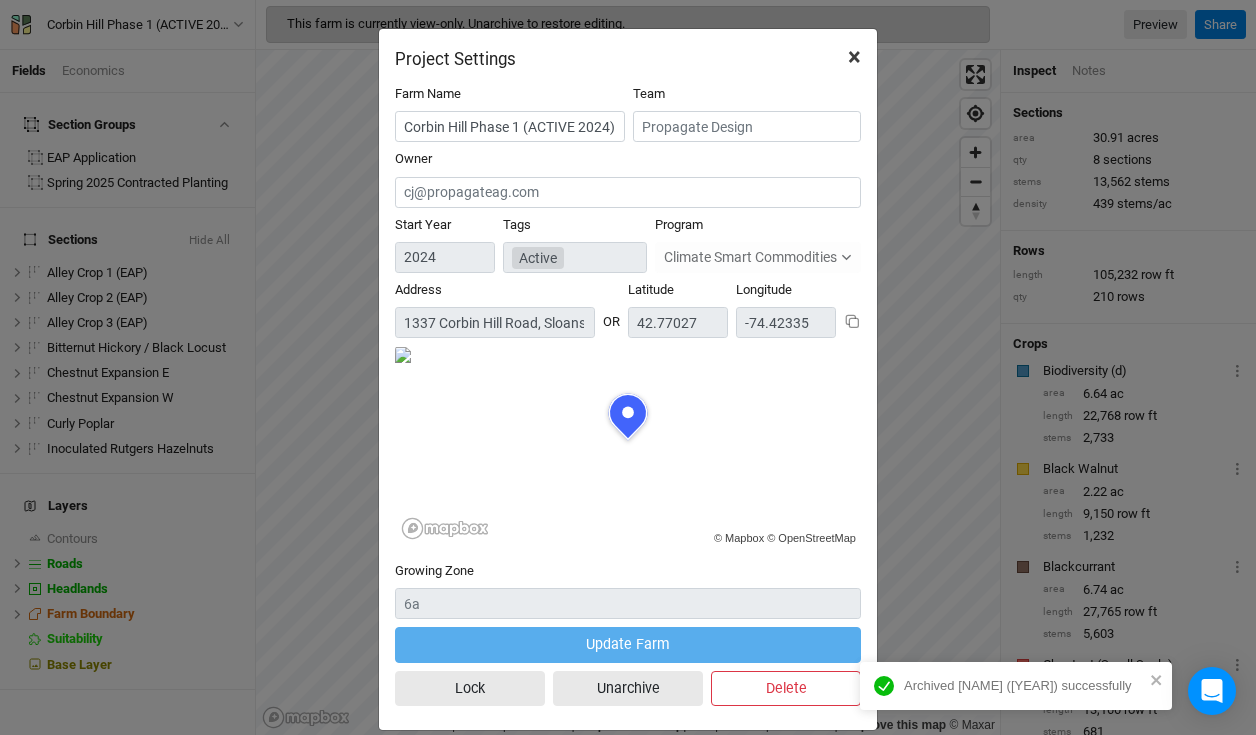 click on "×" at bounding box center [854, 57] 